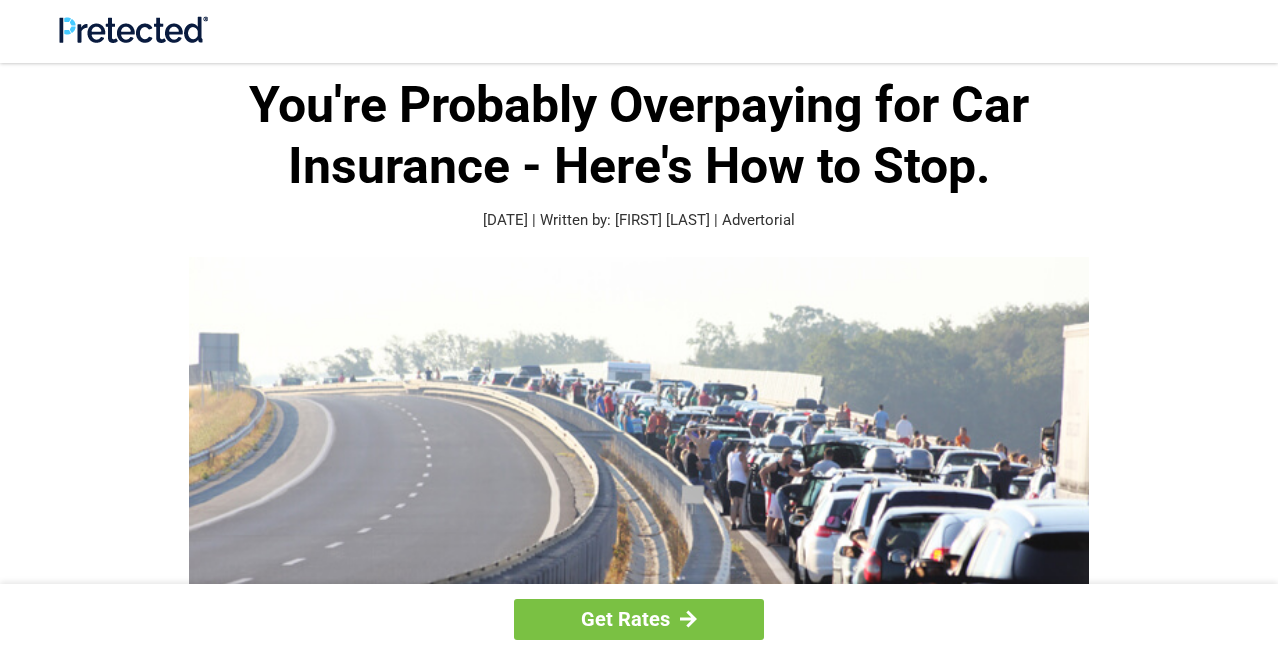 scroll, scrollTop: 0, scrollLeft: 0, axis: both 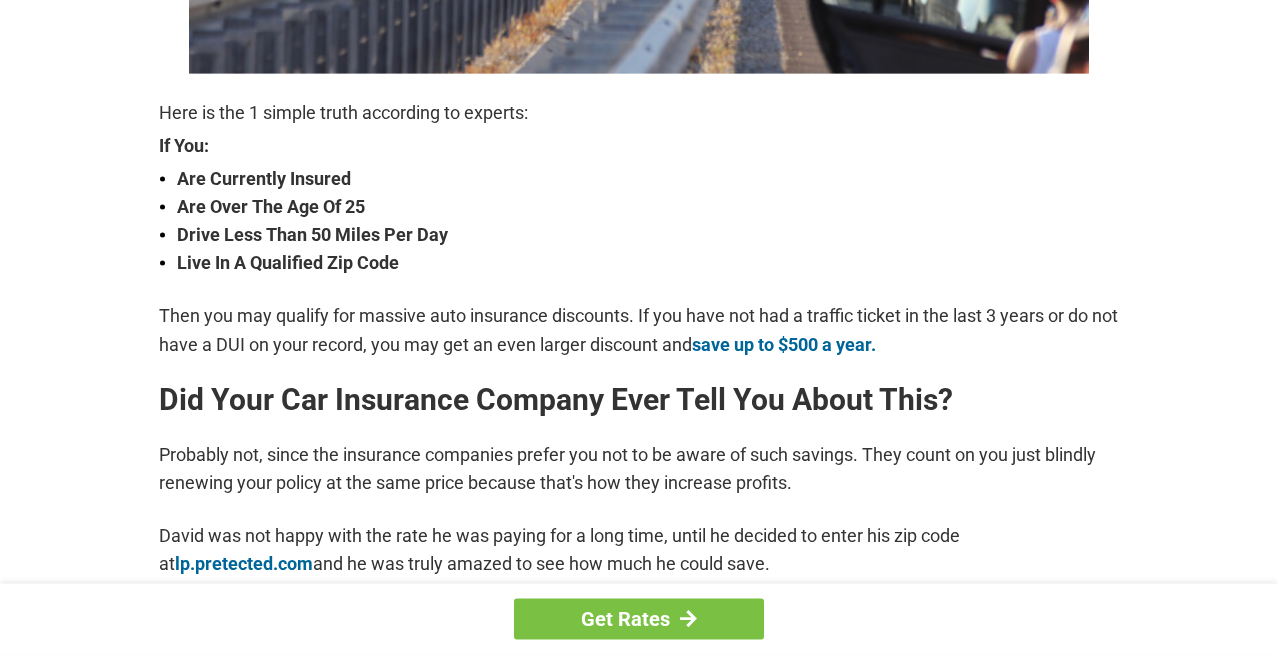 click on "Here is the 1 simple truth according to experts:
If You:
Are Currently Insured
Are Over The Age Of 25
Drive Less Than 50 Miles Per Day
Live In A Qualified [ZIP] Code
Then you may qualify for massive auto insurance discounts. If you have not had a traffic ticket in the last 3 years or do not have a DUI on your record, you may get an even larger discount and  save up to $500 a year.
Did Your Car Insurance Company Ever Tell You About This?
Probably not, since the insurance companies prefer you not to be aware of such savings. They count on you just blindly renewing your policy at the same price because that's how they increase profits.
[FIRST] was not happy with the rate he was paying for a long time, until he decided to enter his [ZIP] at  lp.pretected.com  and he was truly amazed to see how much he could save.
When people go to trusted sites like  this" at bounding box center [639, 1324] 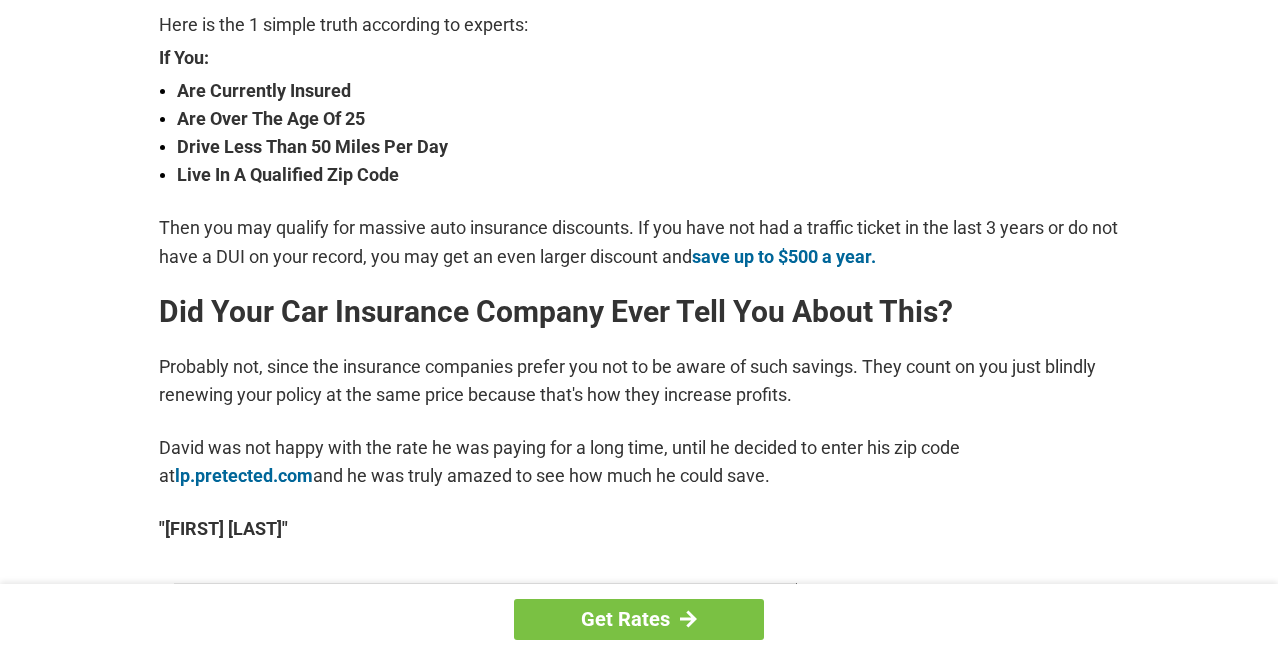 scroll, scrollTop: 740, scrollLeft: 0, axis: vertical 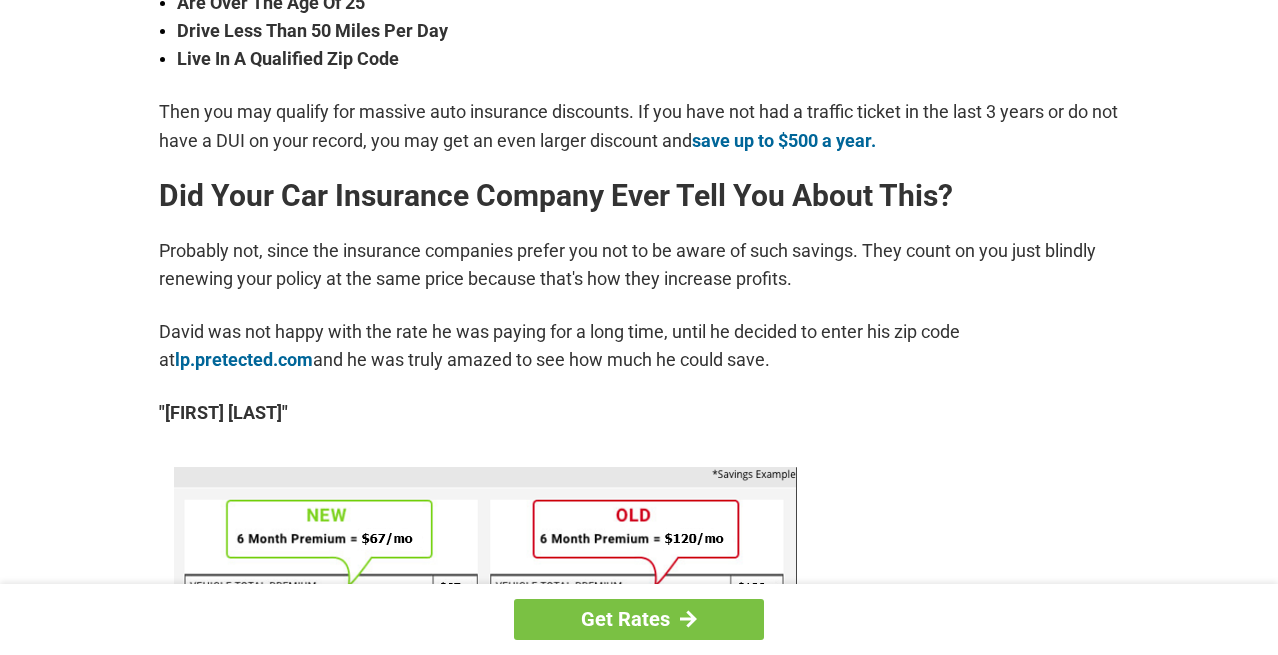drag, startPoint x: 1064, startPoint y: 464, endPoint x: 1064, endPoint y: 429, distance: 35 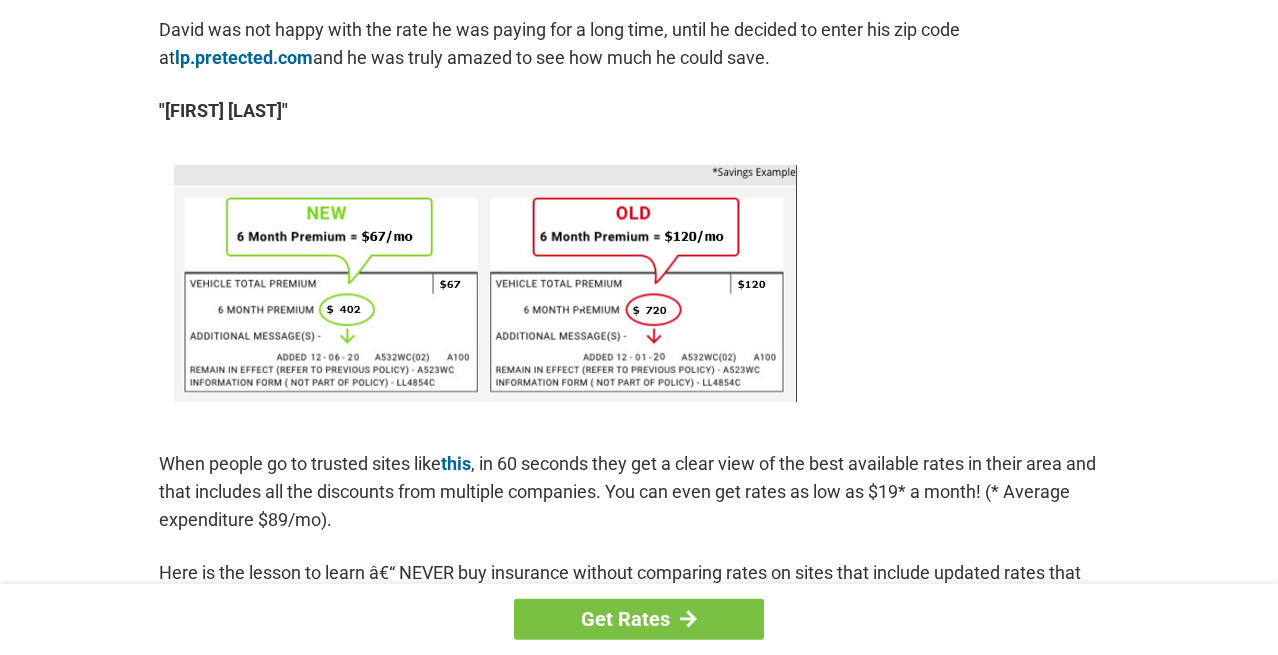 scroll, scrollTop: 1157, scrollLeft: 0, axis: vertical 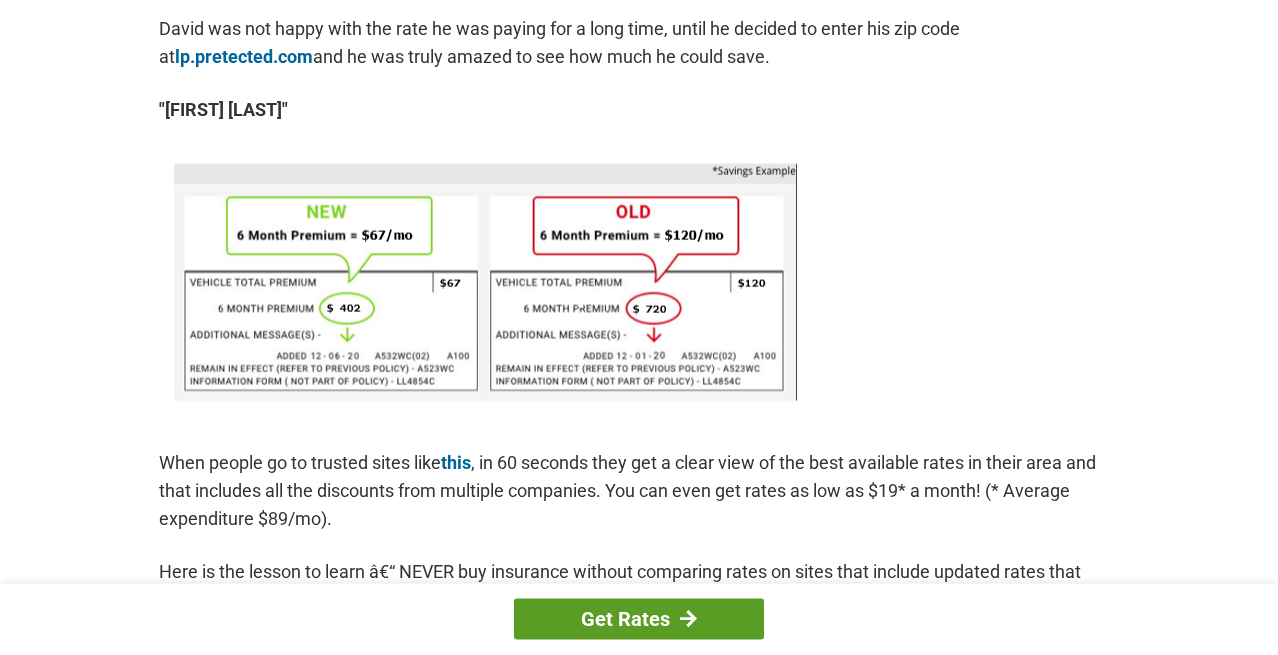click on "Get Rates" at bounding box center [639, 619] 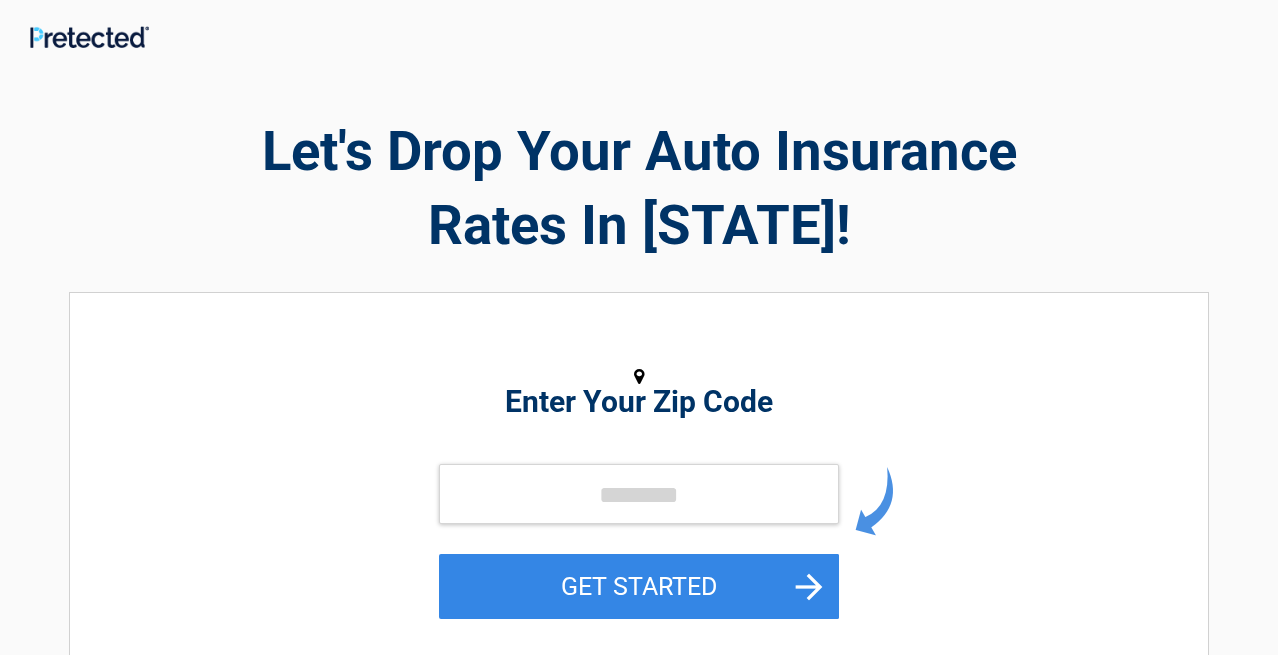 scroll, scrollTop: 0, scrollLeft: 0, axis: both 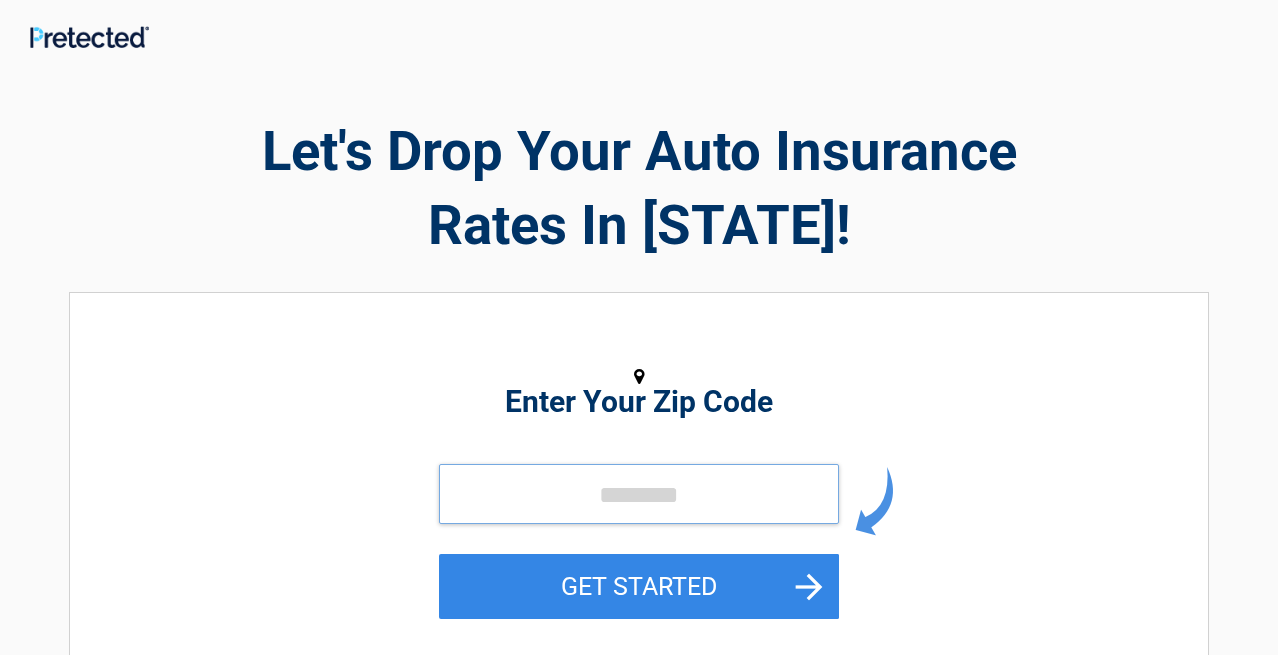 click at bounding box center [639, 494] 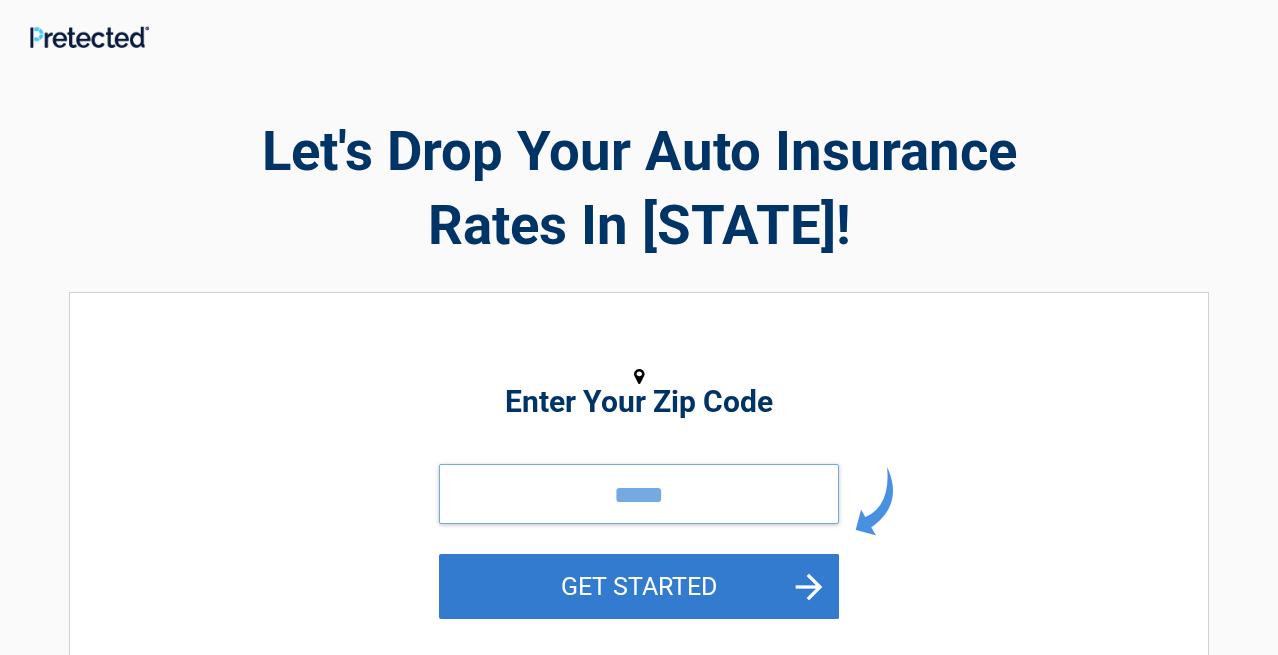type on "*****" 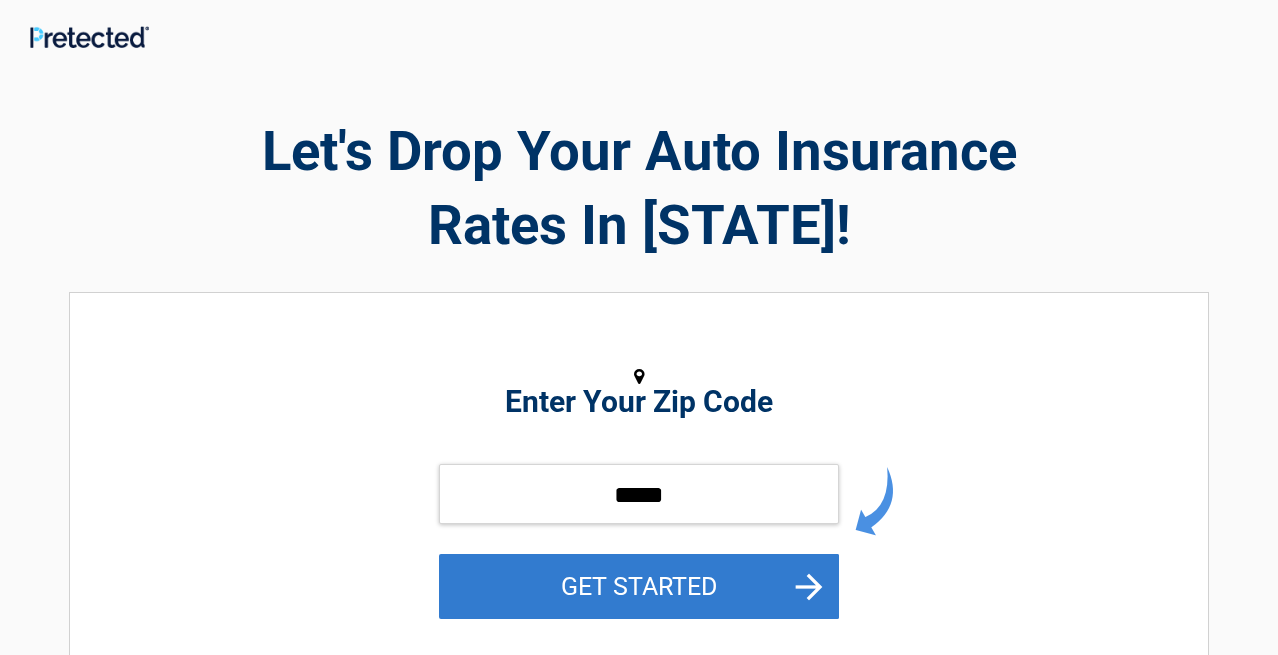 click on "GET STARTED" at bounding box center [639, 586] 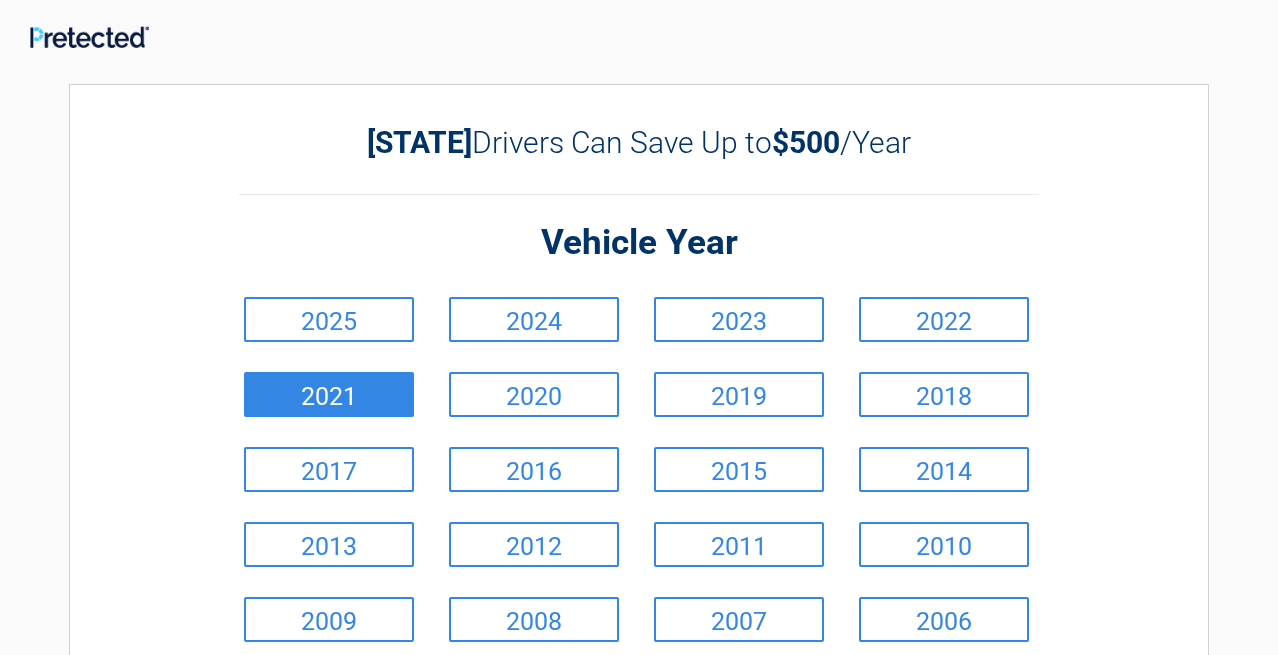 click on "2021" at bounding box center (329, 394) 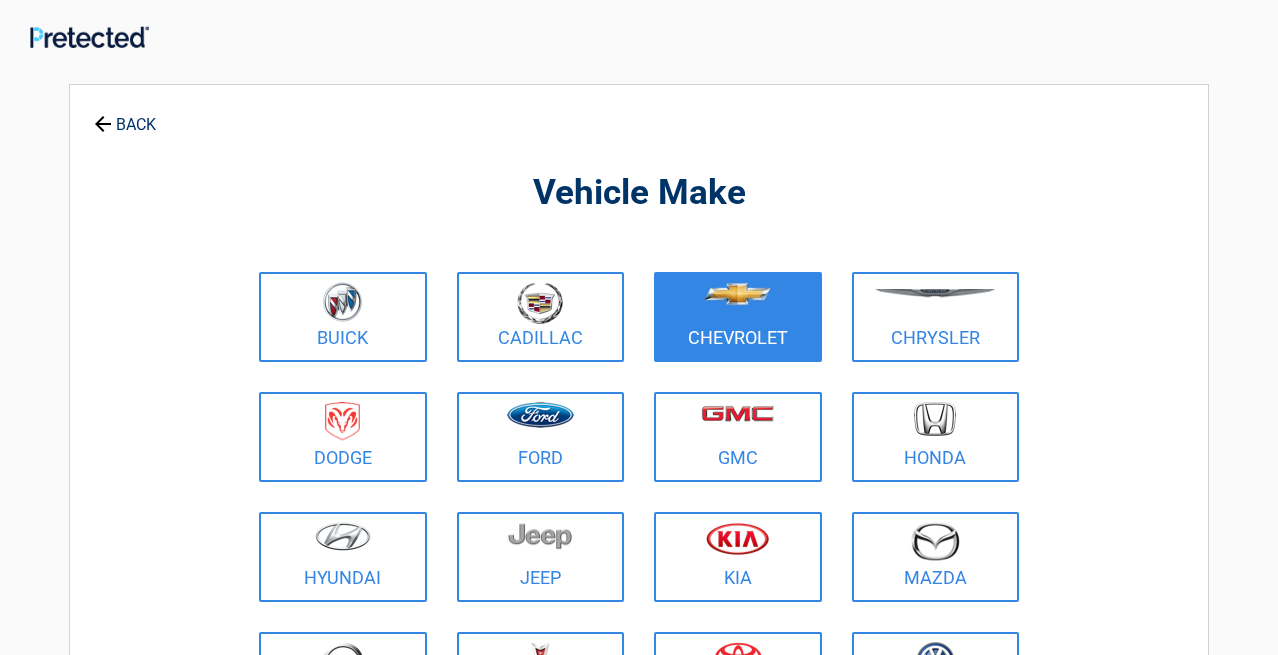 click at bounding box center [738, 304] 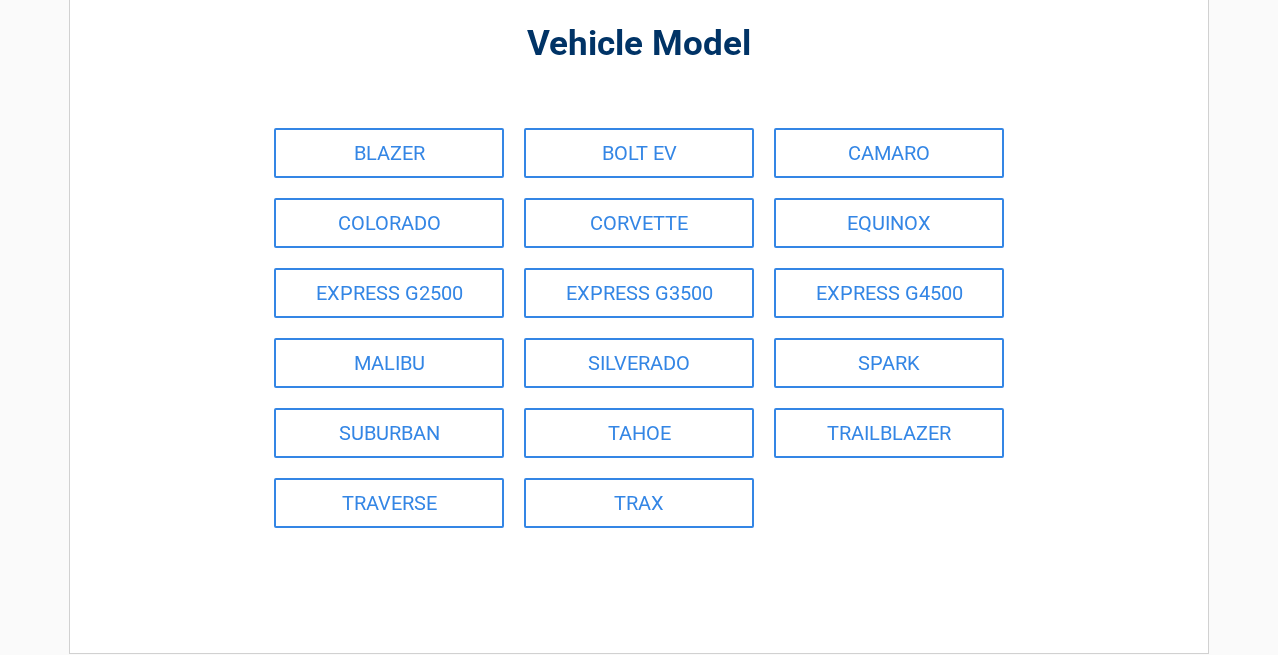 scroll, scrollTop: 150, scrollLeft: 0, axis: vertical 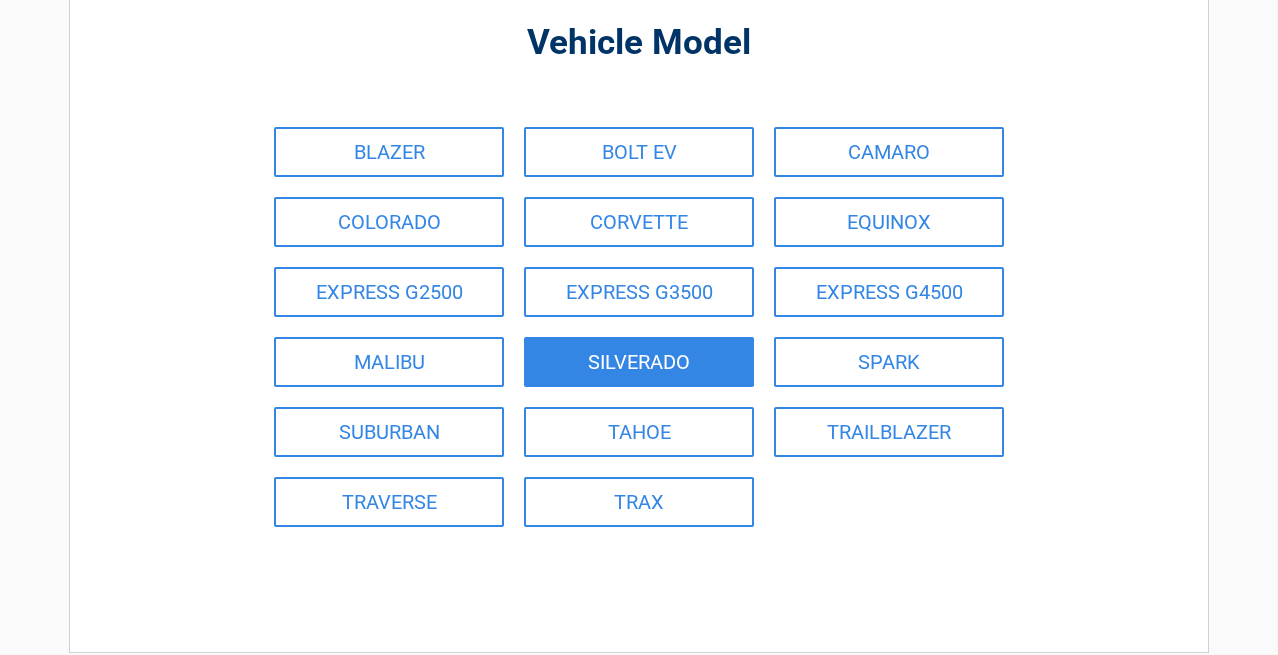 click on "SILVERADO" at bounding box center (639, 362) 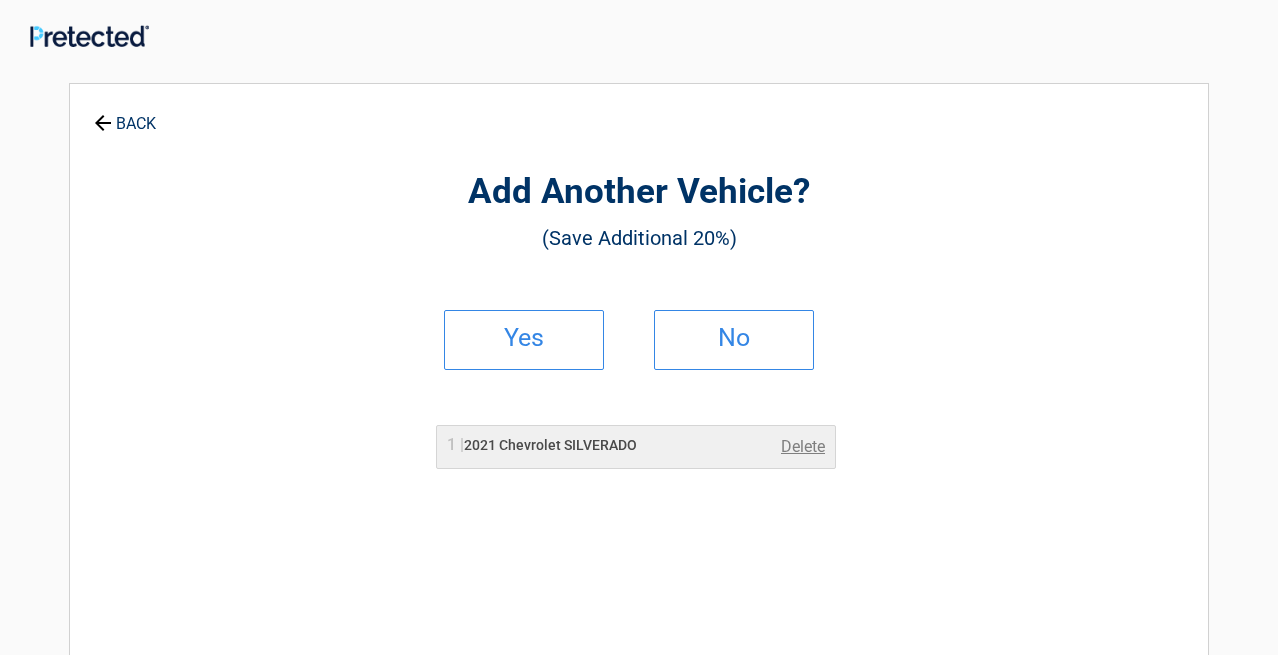 scroll, scrollTop: 0, scrollLeft: 0, axis: both 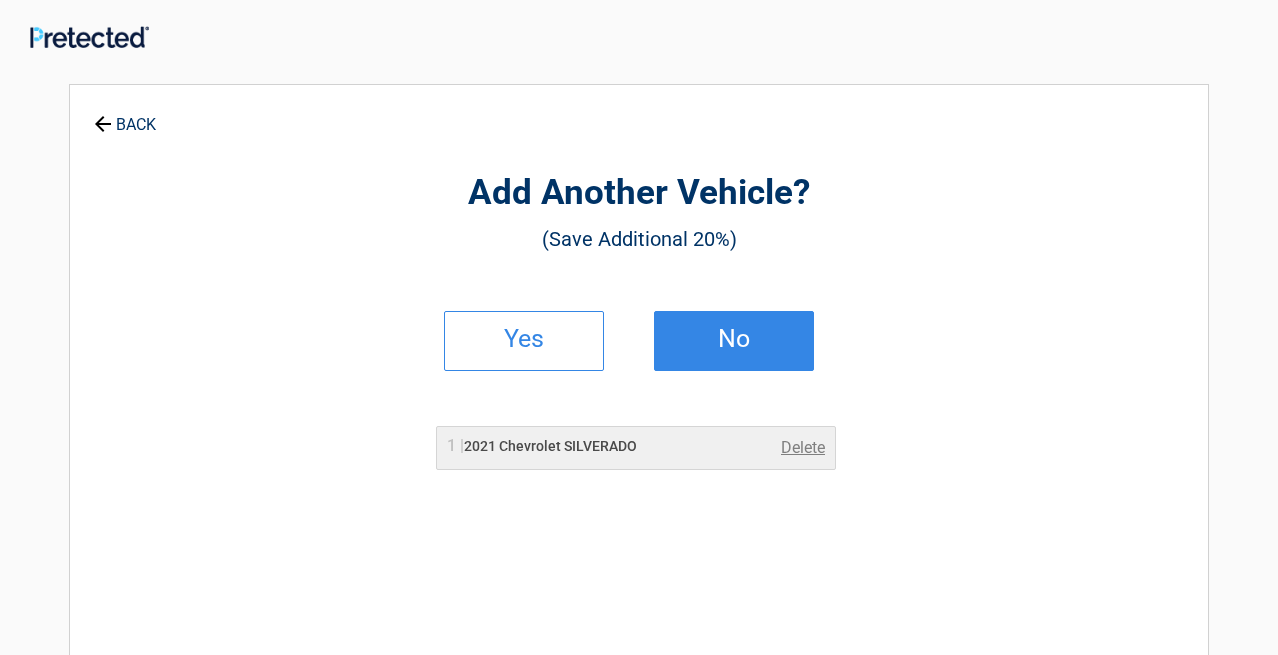 click on "No" at bounding box center [734, 339] 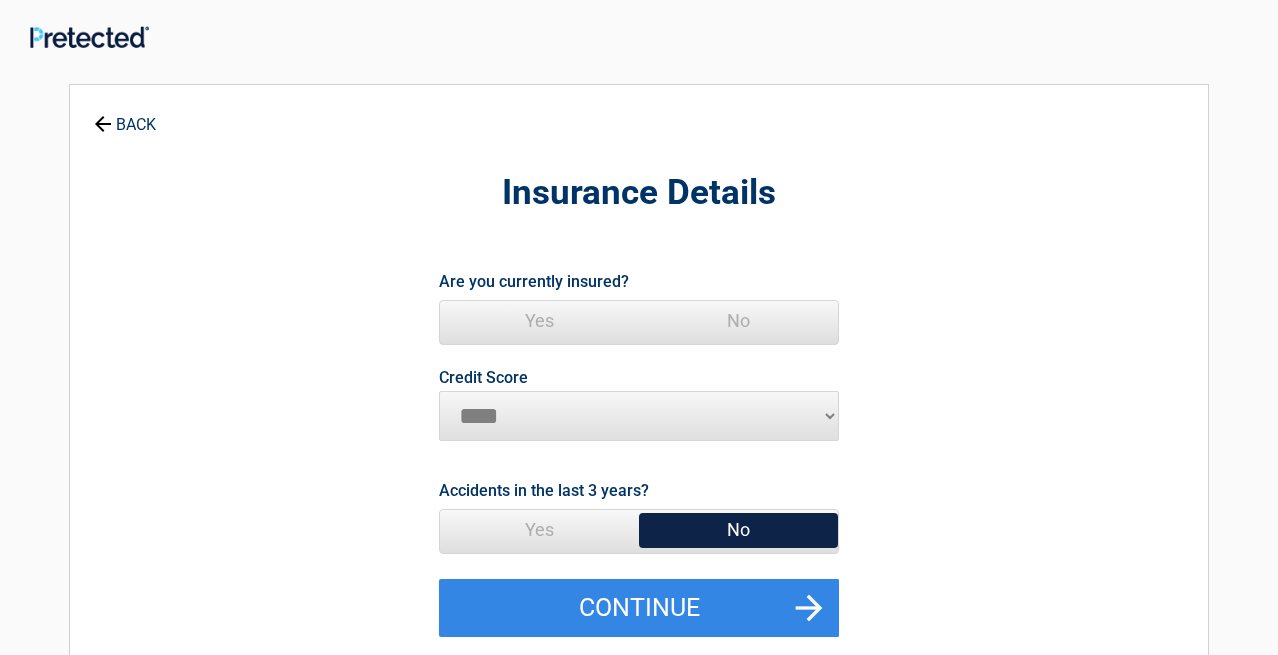 click on "Yes" at bounding box center [539, 321] 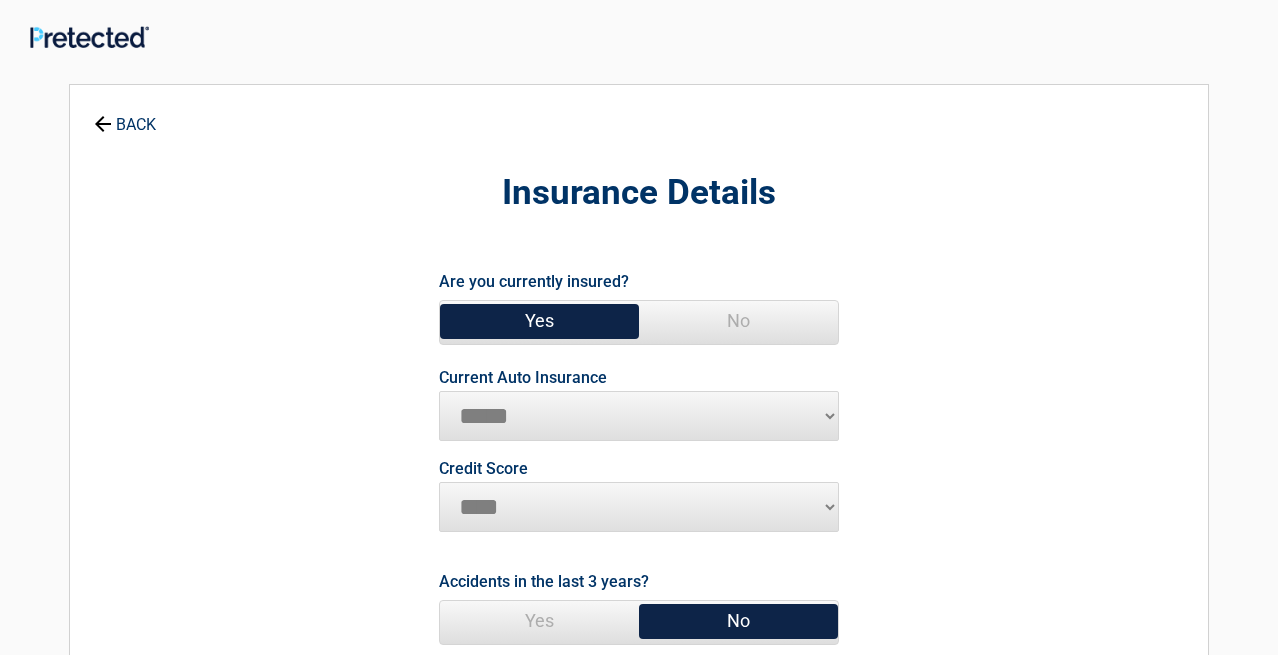 click on "**********" at bounding box center [639, 416] 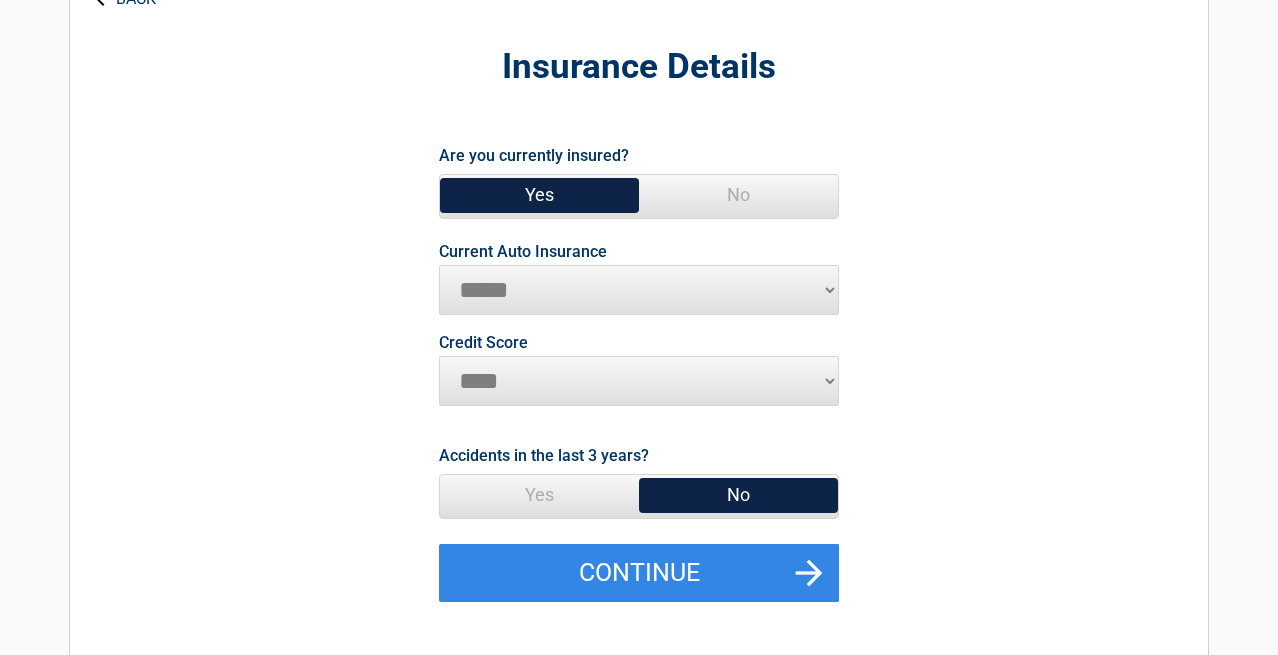 scroll, scrollTop: 133, scrollLeft: 0, axis: vertical 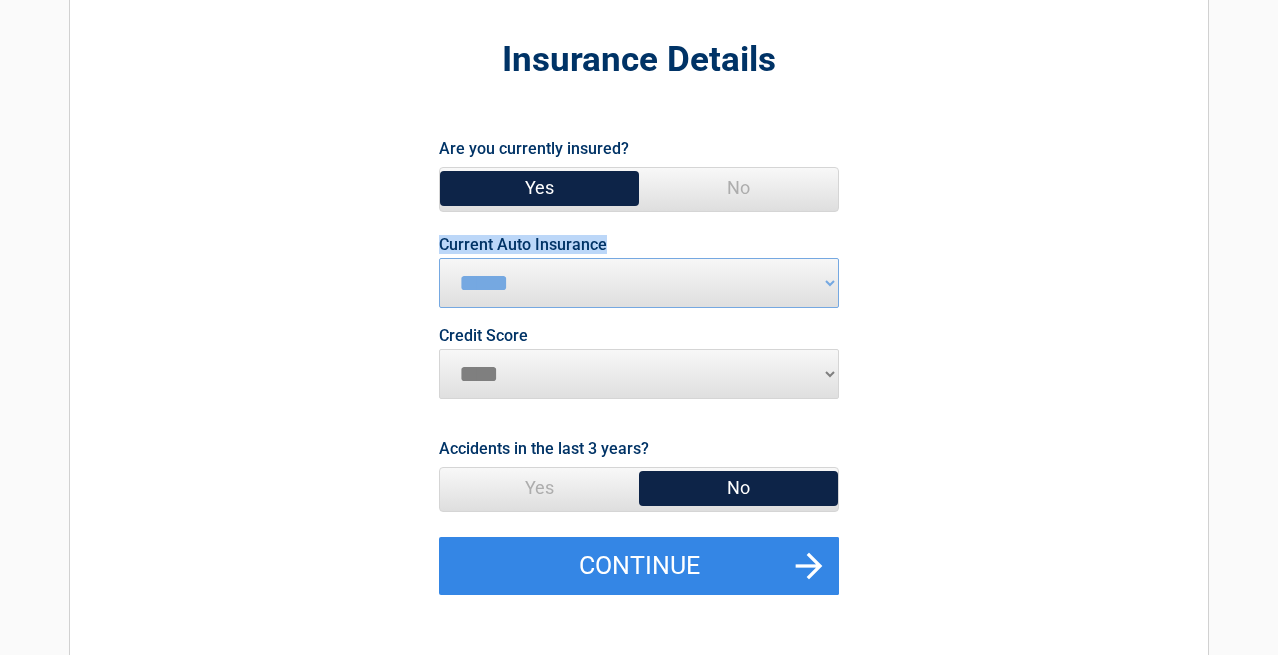 drag, startPoint x: 869, startPoint y: 318, endPoint x: 712, endPoint y: 315, distance: 157.02866 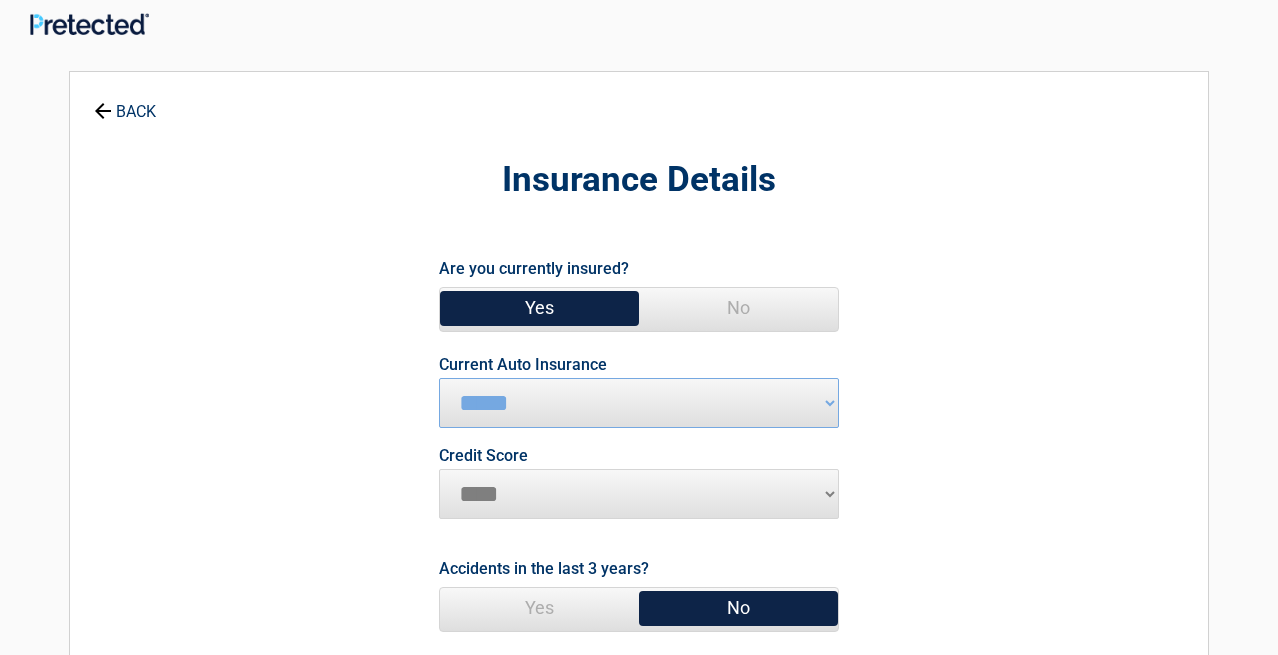 scroll, scrollTop: 6, scrollLeft: 0, axis: vertical 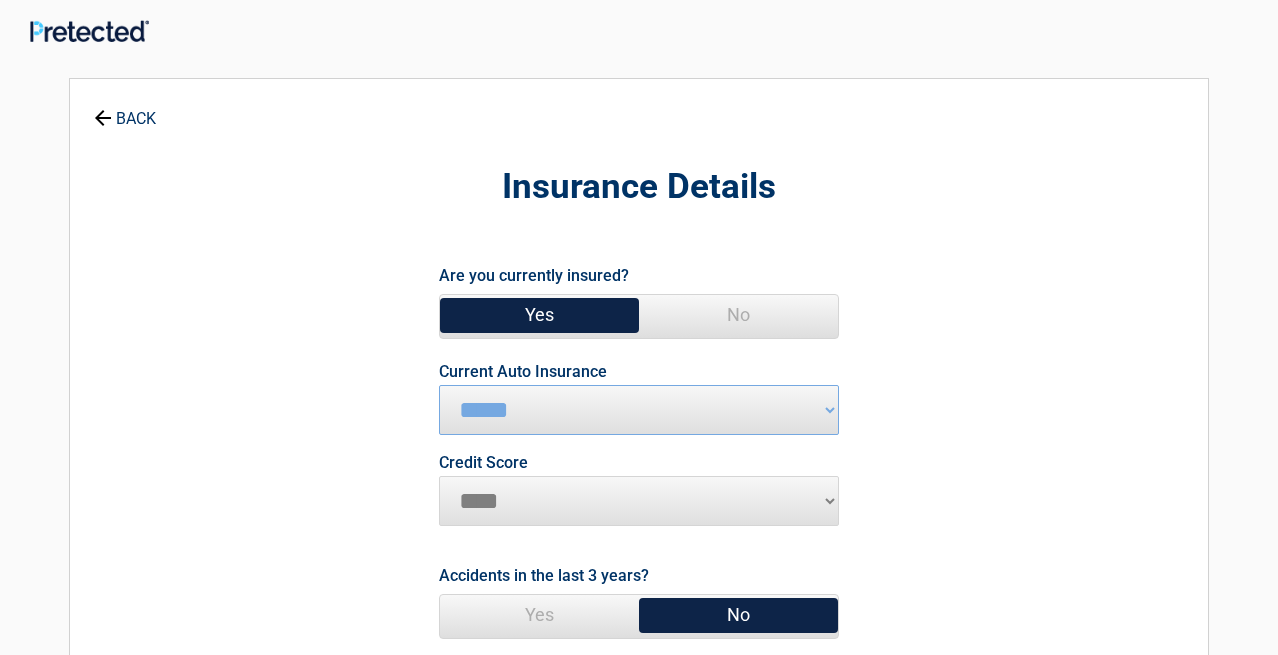click on "**********" at bounding box center (639, 410) 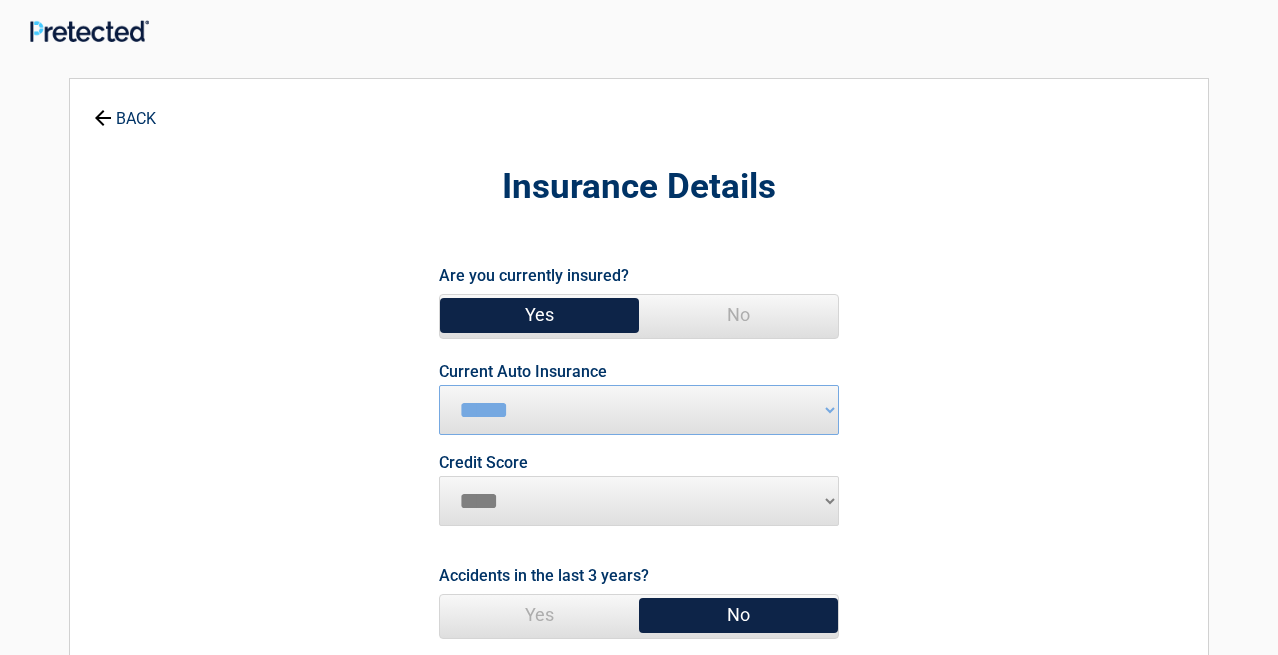 scroll, scrollTop: 0, scrollLeft: 0, axis: both 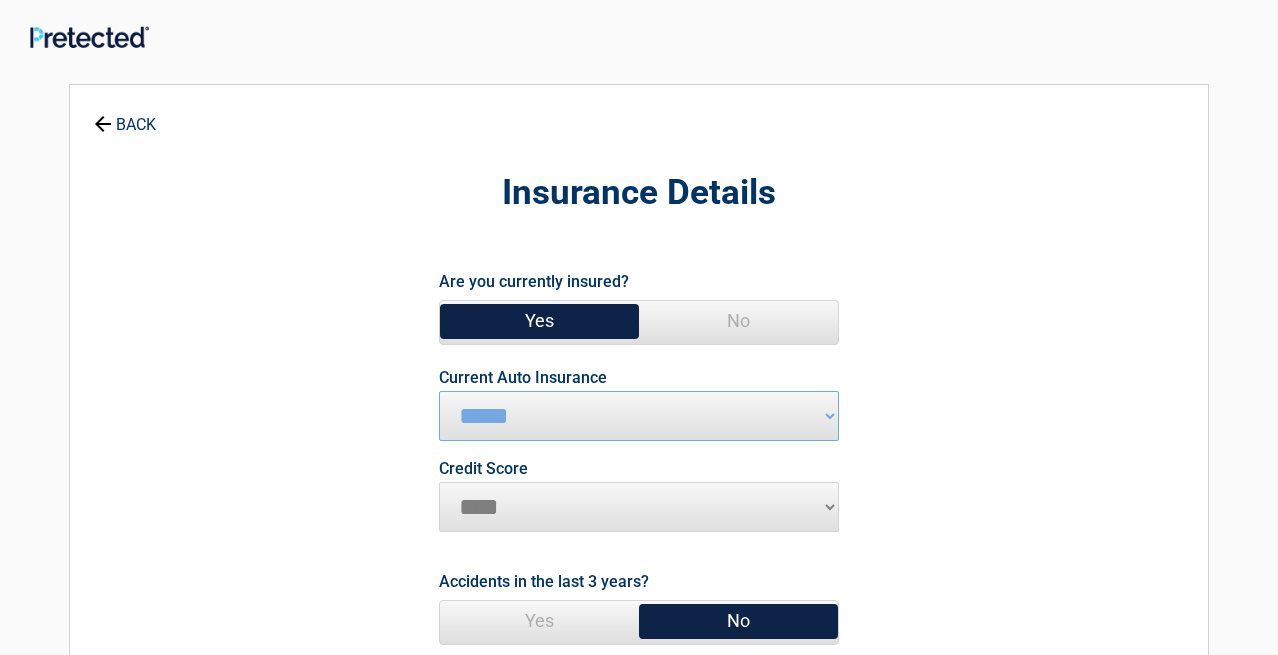 click on "**********" at bounding box center (639, 416) 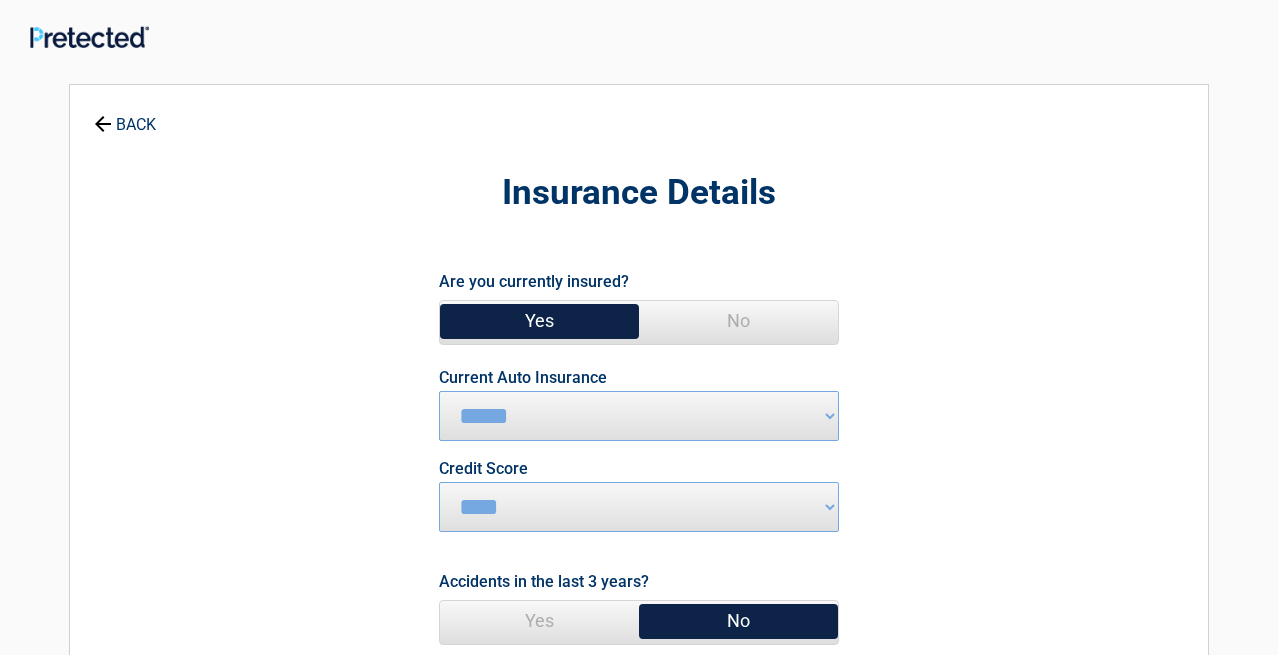 click on "**********" at bounding box center [639, 416] 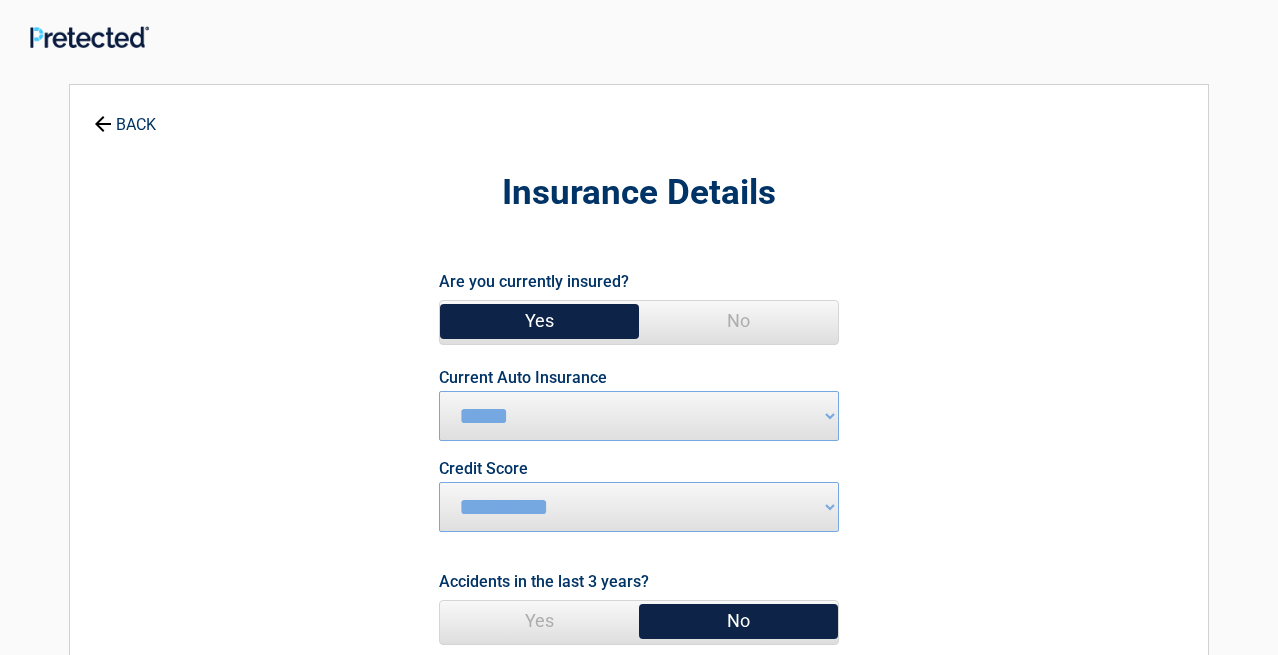 click on "*********" at bounding box center (0, 0) 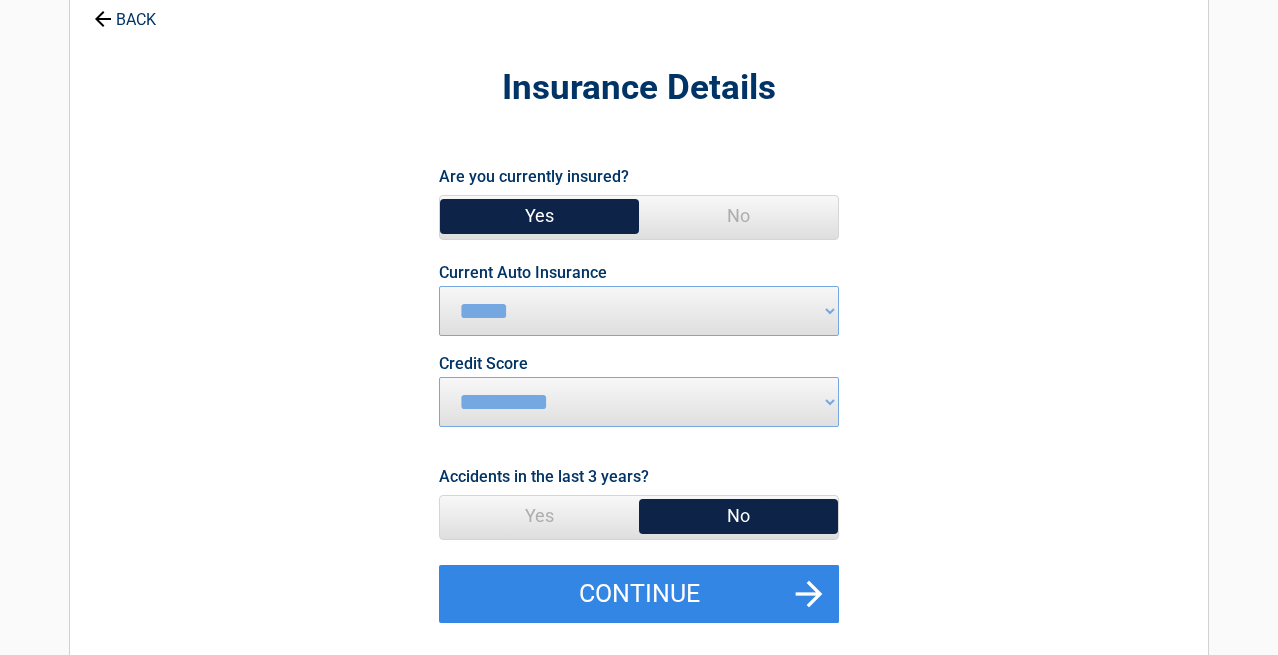 scroll, scrollTop: 106, scrollLeft: 0, axis: vertical 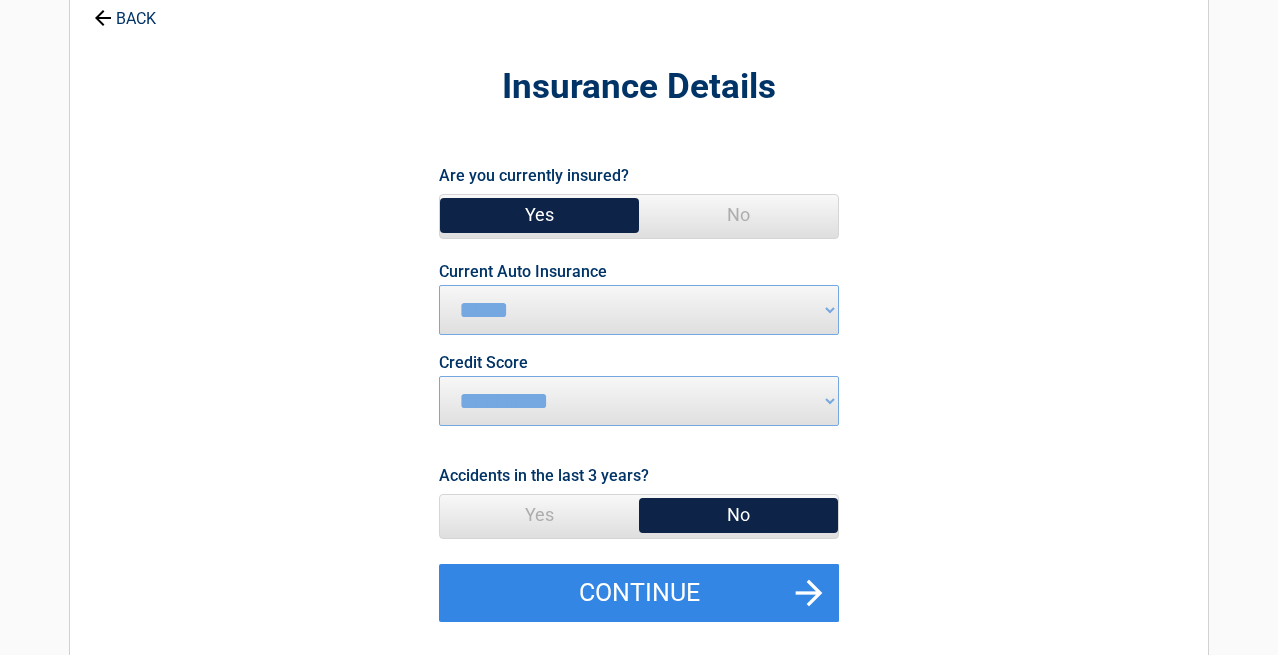 click on "No" at bounding box center [738, 515] 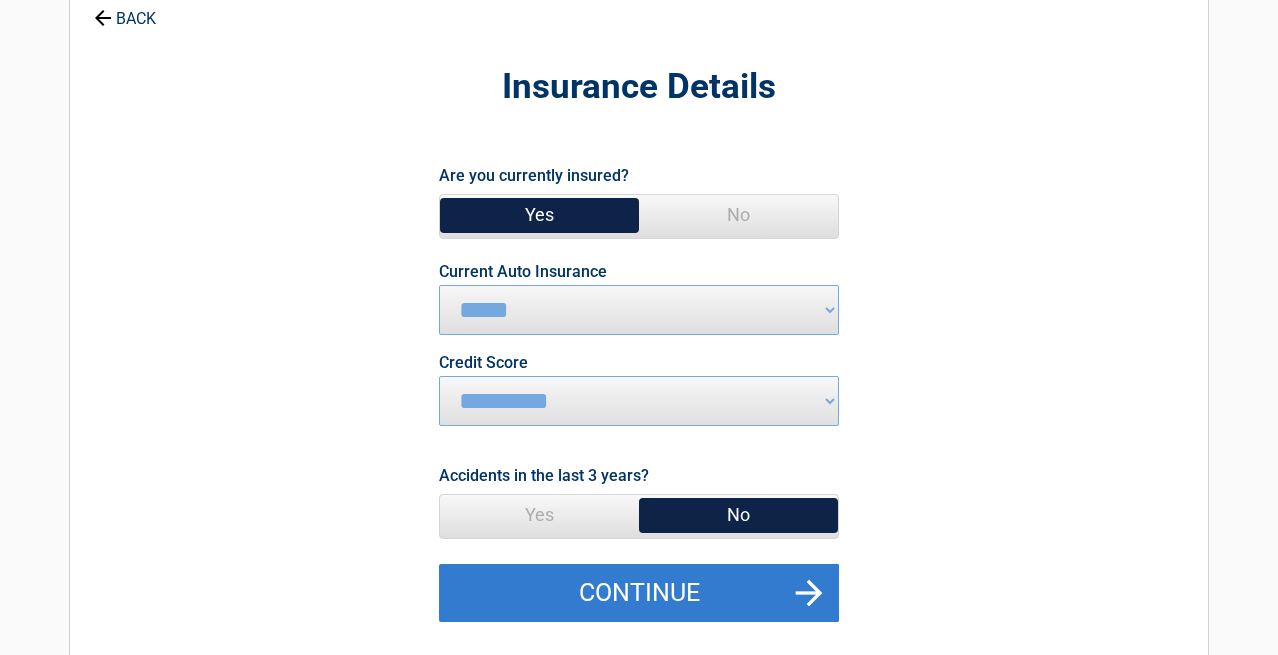click on "Continue" at bounding box center (639, 593) 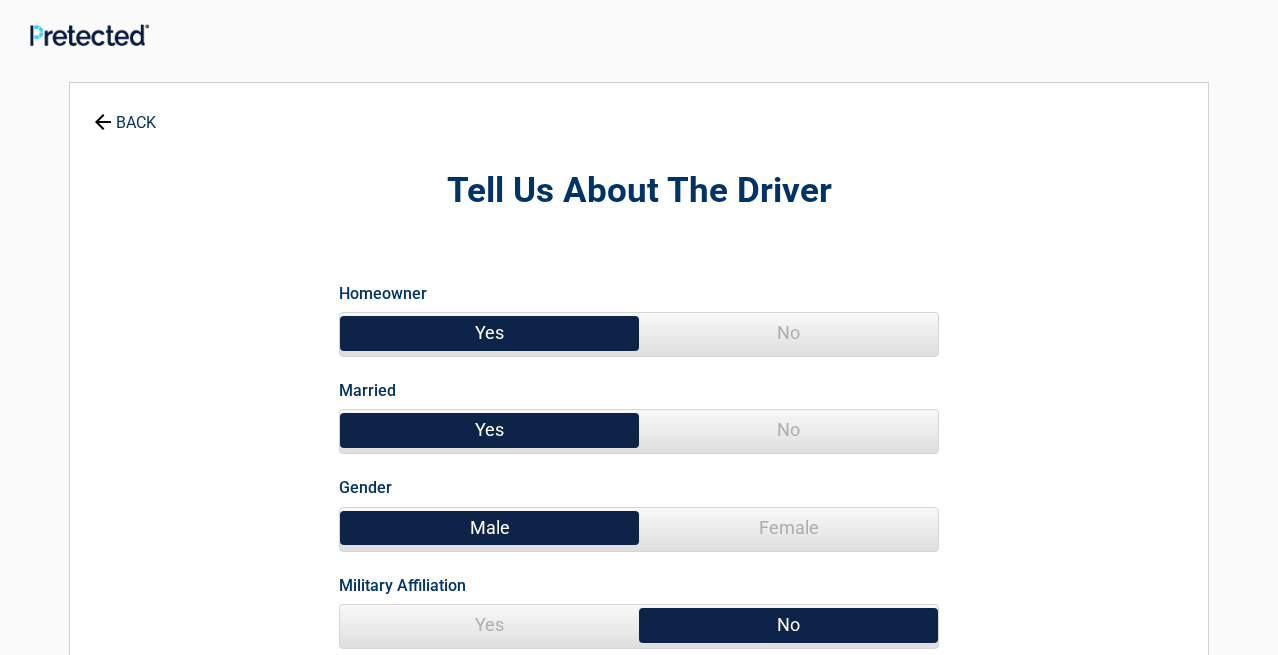 scroll, scrollTop: 0, scrollLeft: 0, axis: both 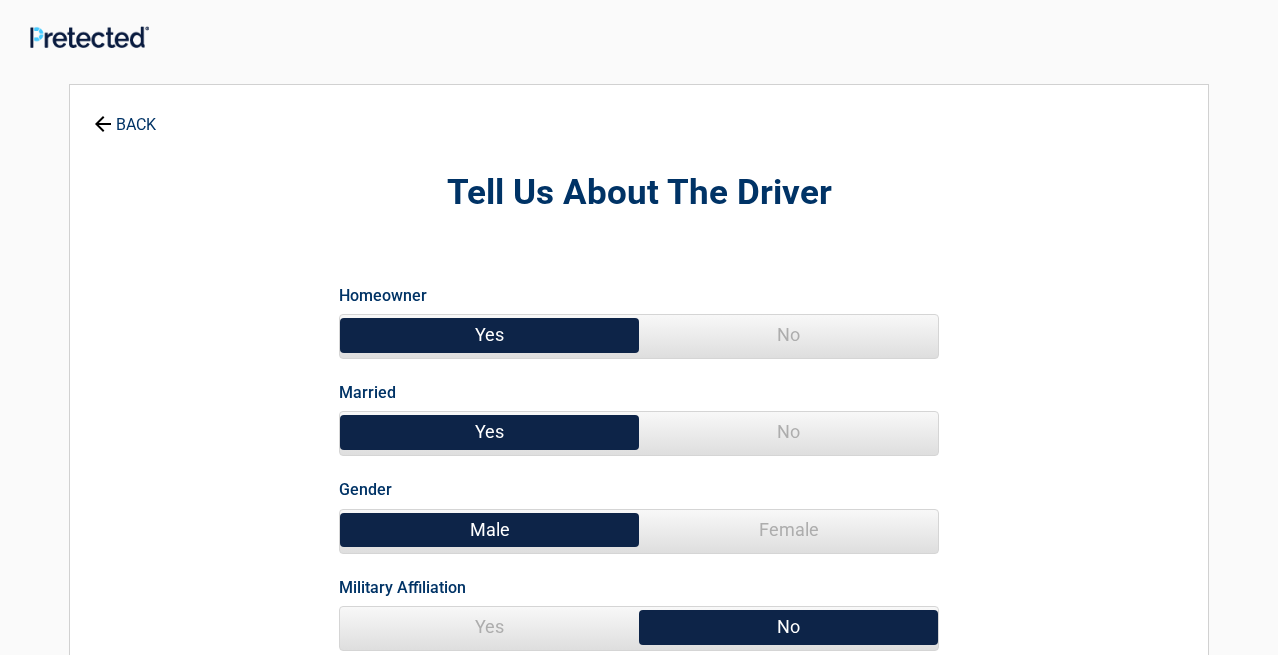 click on "Yes" at bounding box center (489, 432) 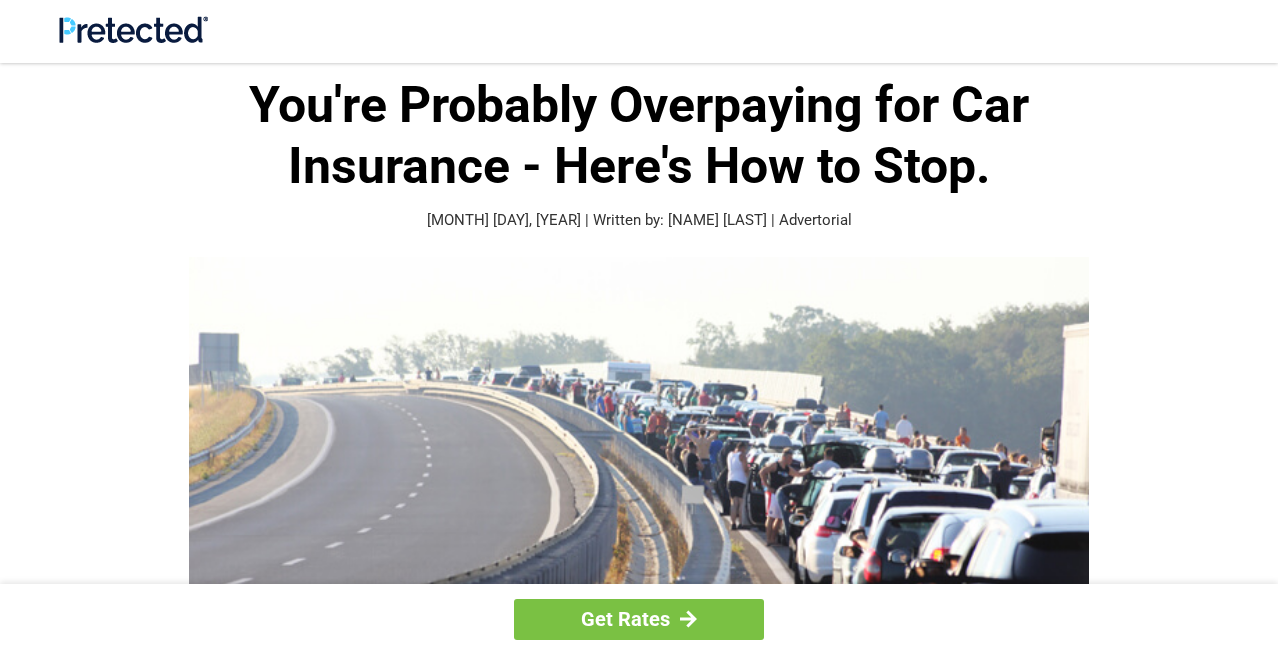 scroll, scrollTop: 1157, scrollLeft: 0, axis: vertical 